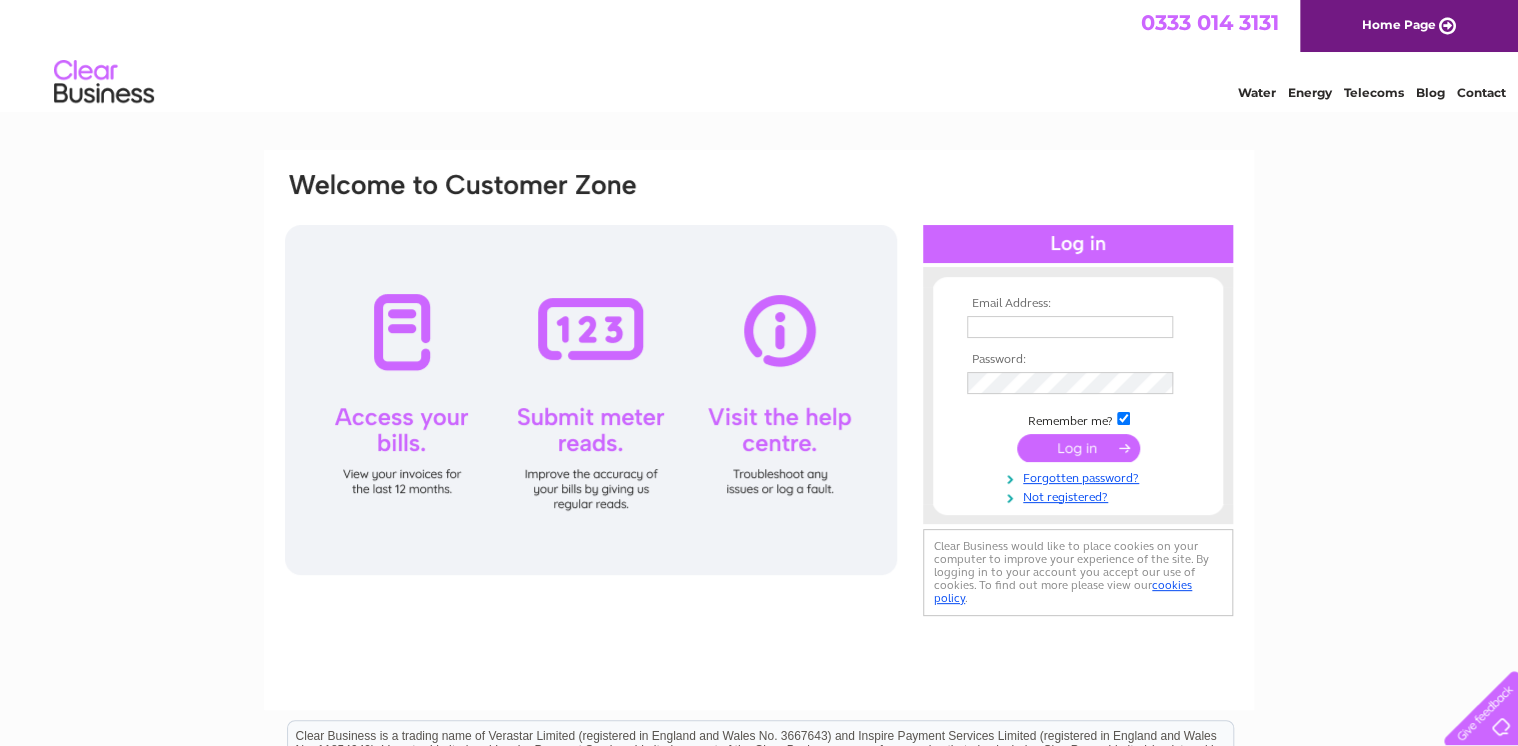scroll, scrollTop: 0, scrollLeft: 0, axis: both 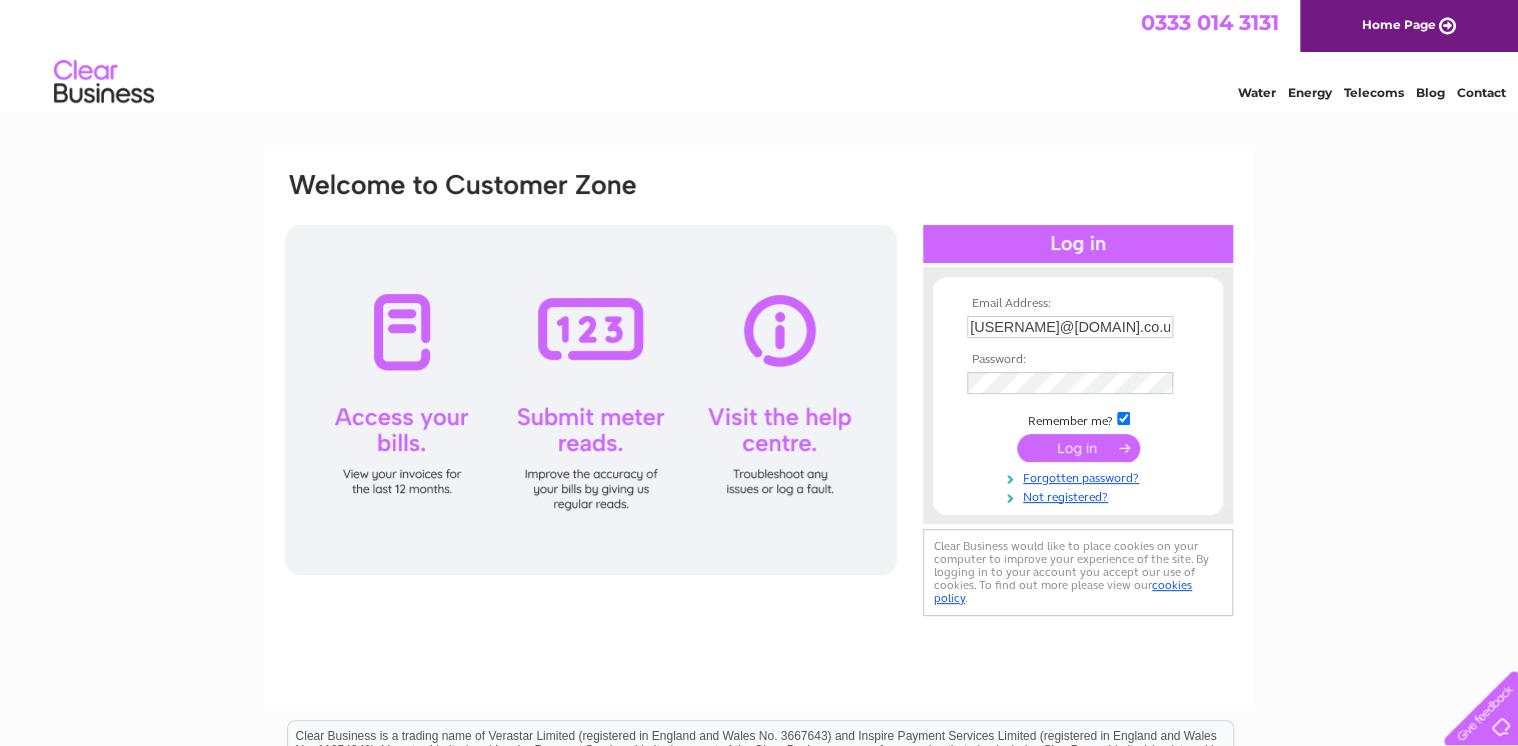 click at bounding box center [1078, 448] 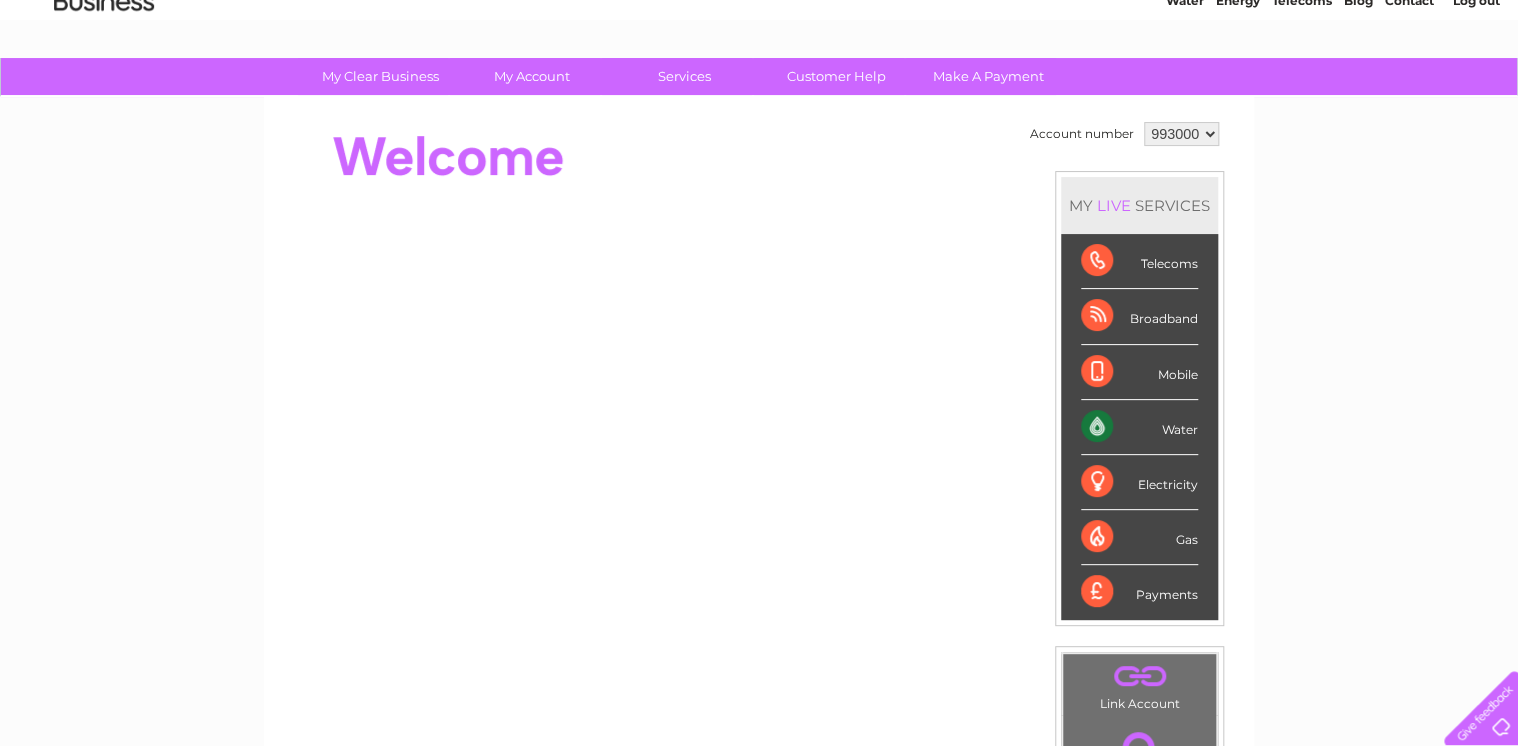 scroll, scrollTop: 0, scrollLeft: 0, axis: both 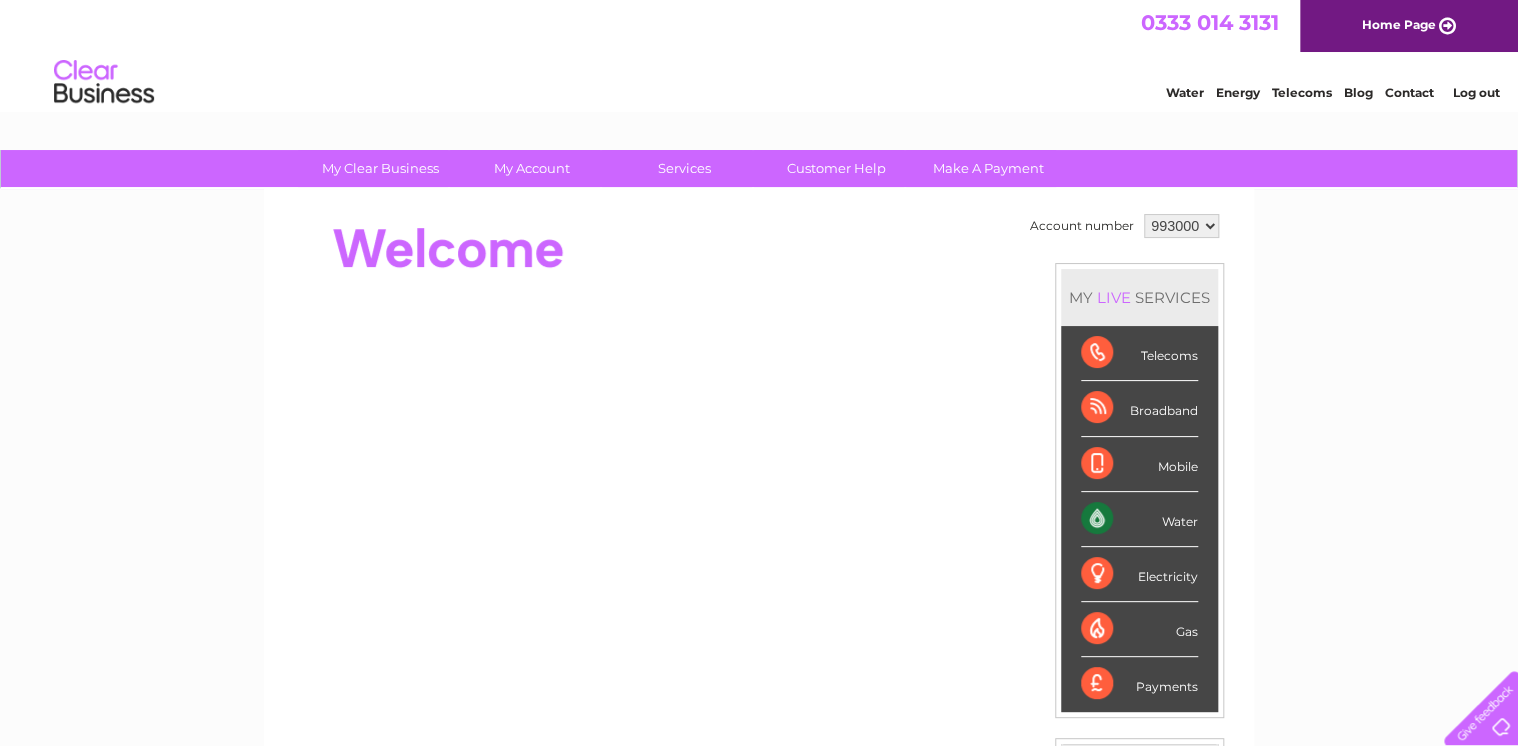 click on "Water" at bounding box center (1185, 92) 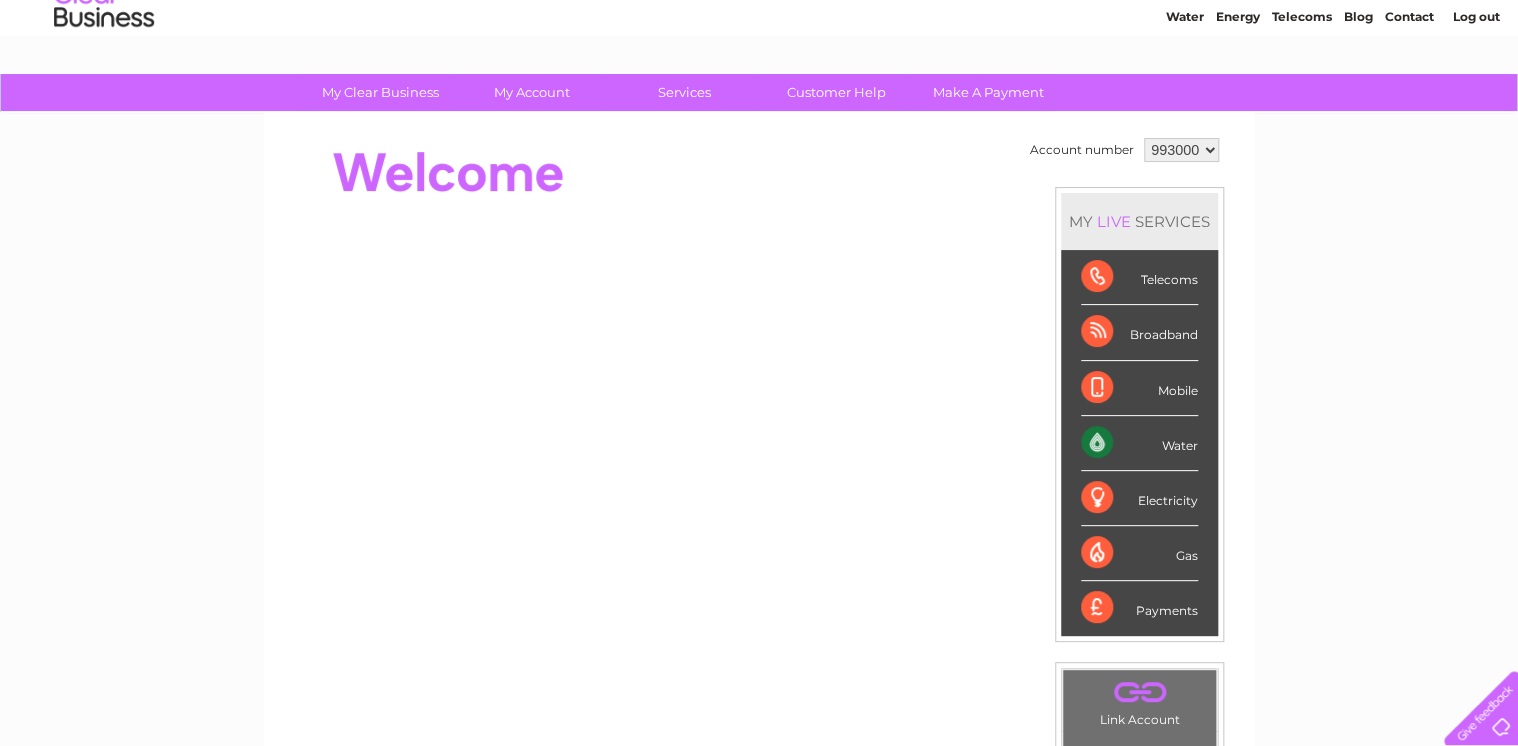 scroll, scrollTop: 0, scrollLeft: 0, axis: both 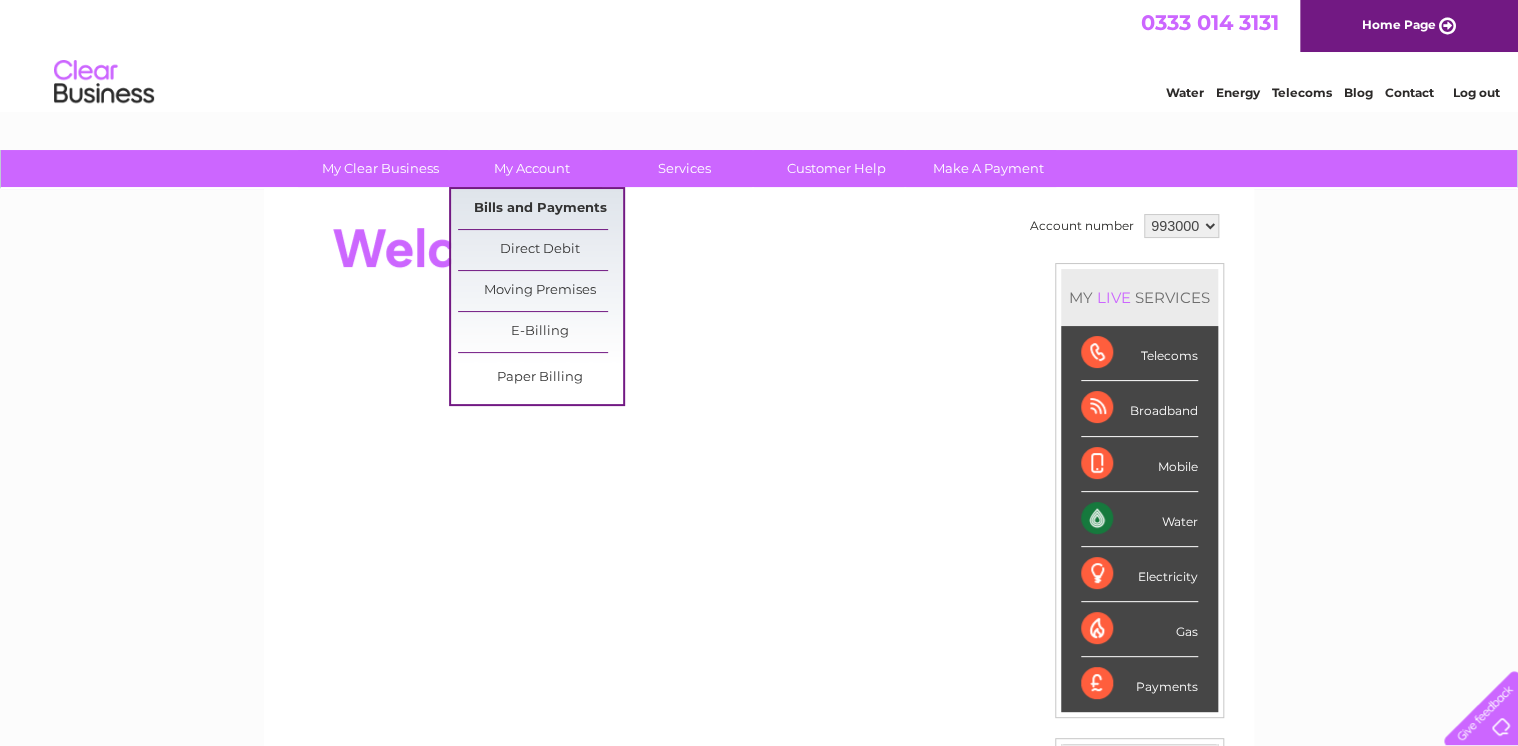 click on "Bills and Payments" at bounding box center (540, 209) 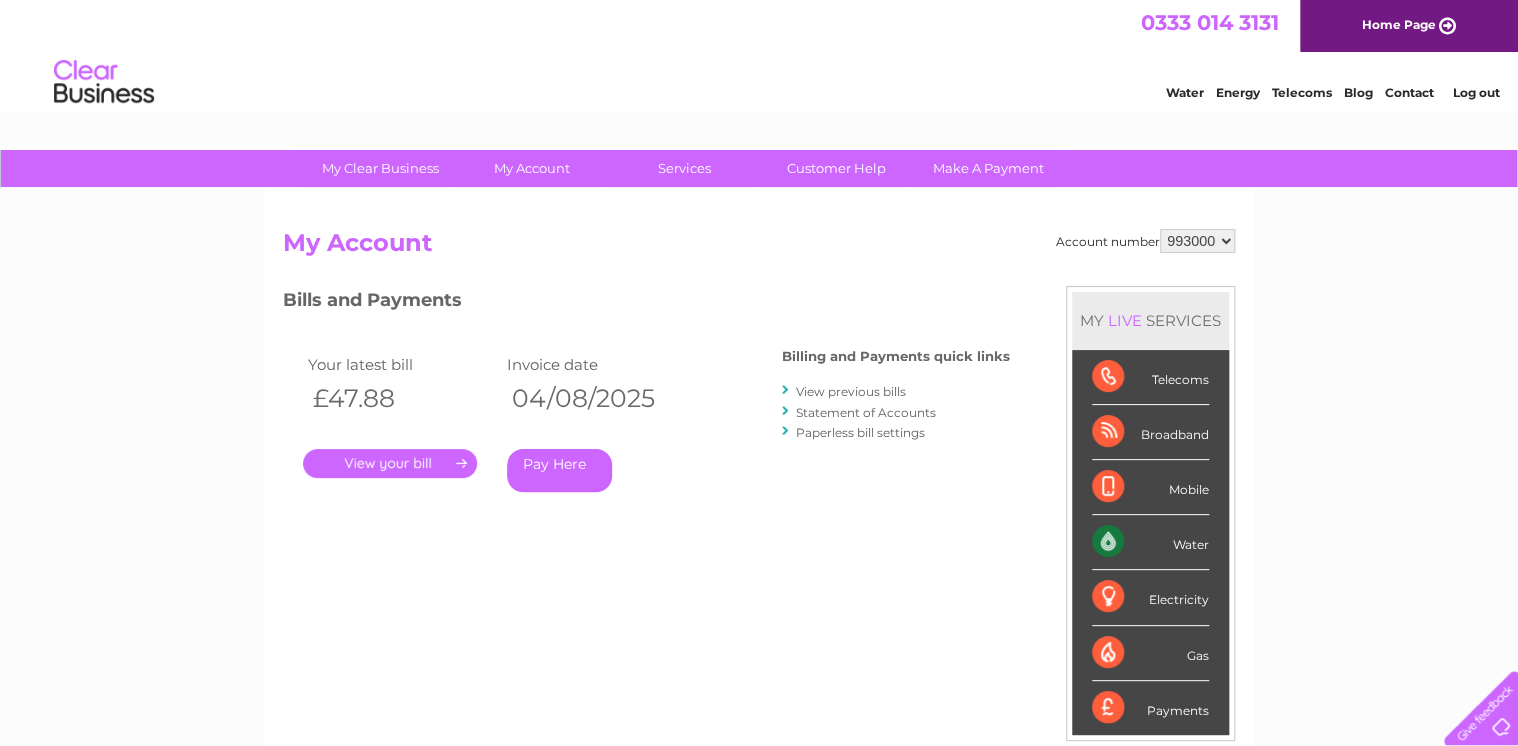 click on "." at bounding box center (390, 463) 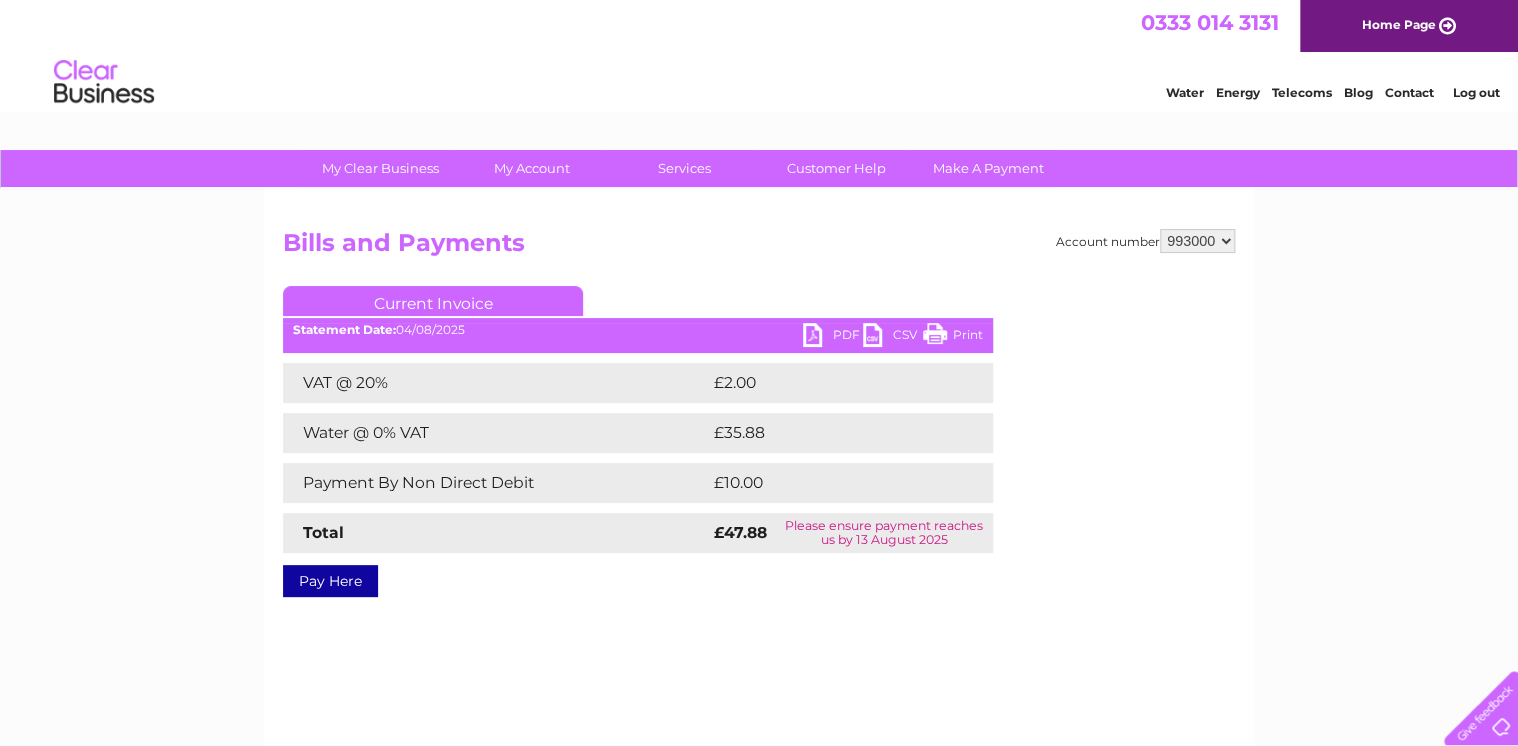 scroll, scrollTop: 240, scrollLeft: 0, axis: vertical 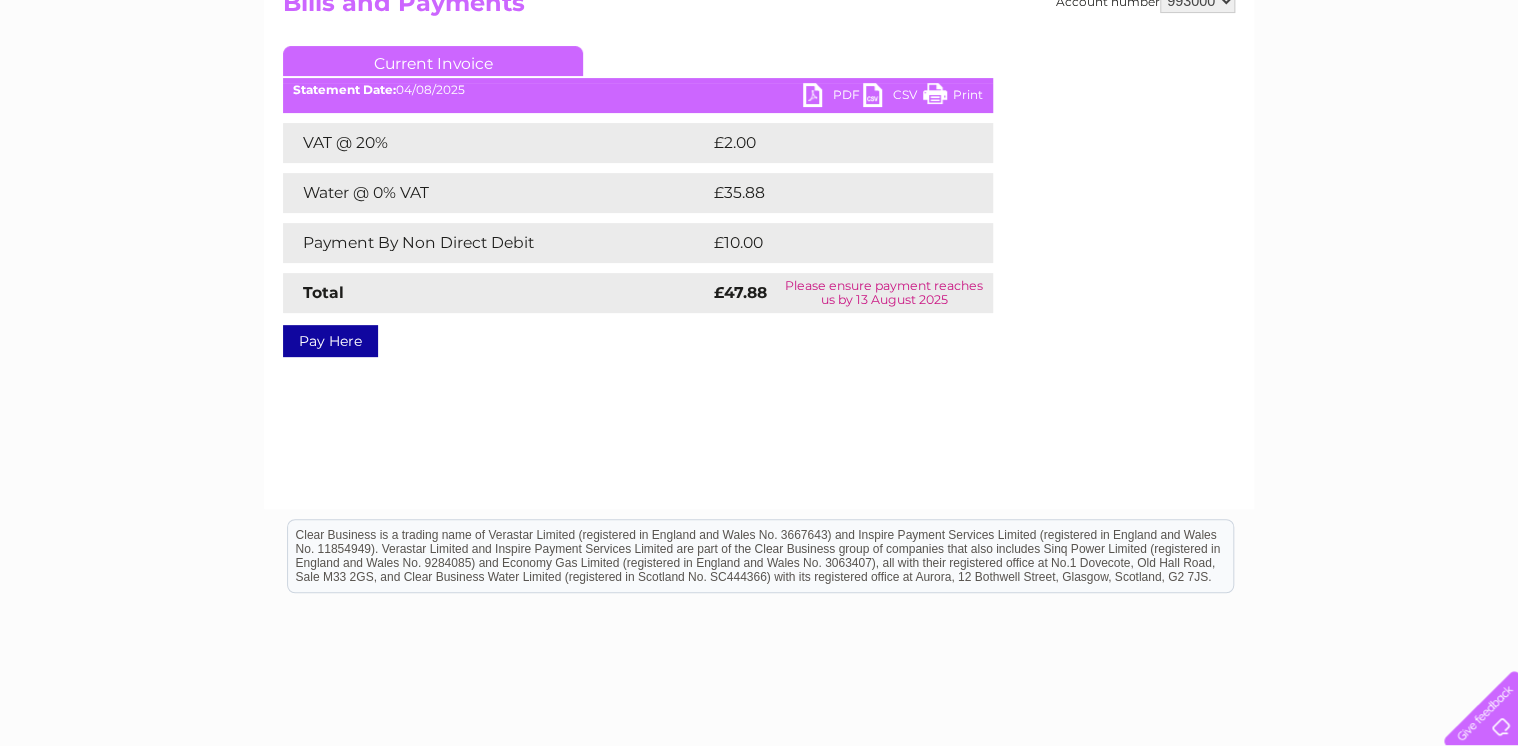 click on "PDF" at bounding box center (833, 97) 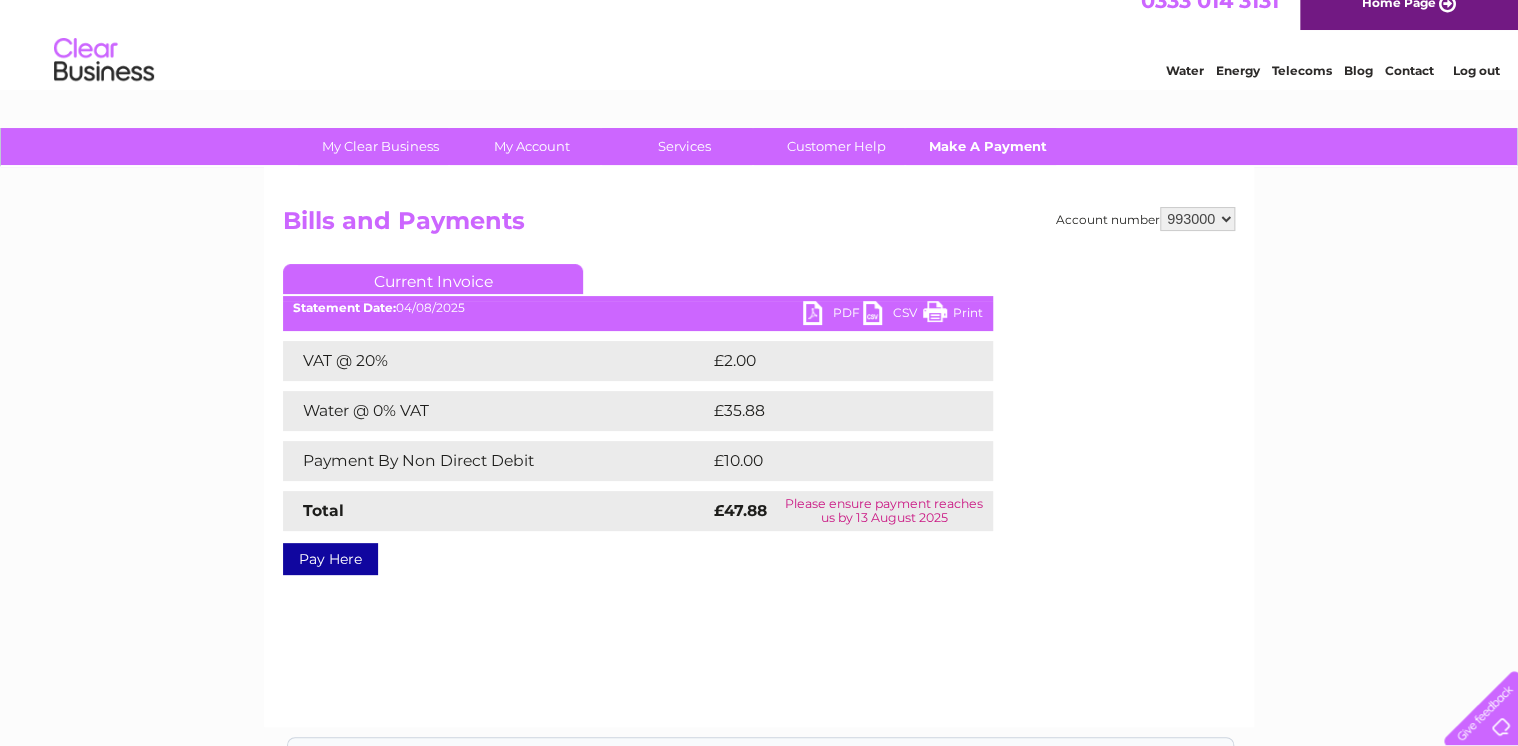 scroll, scrollTop: 0, scrollLeft: 0, axis: both 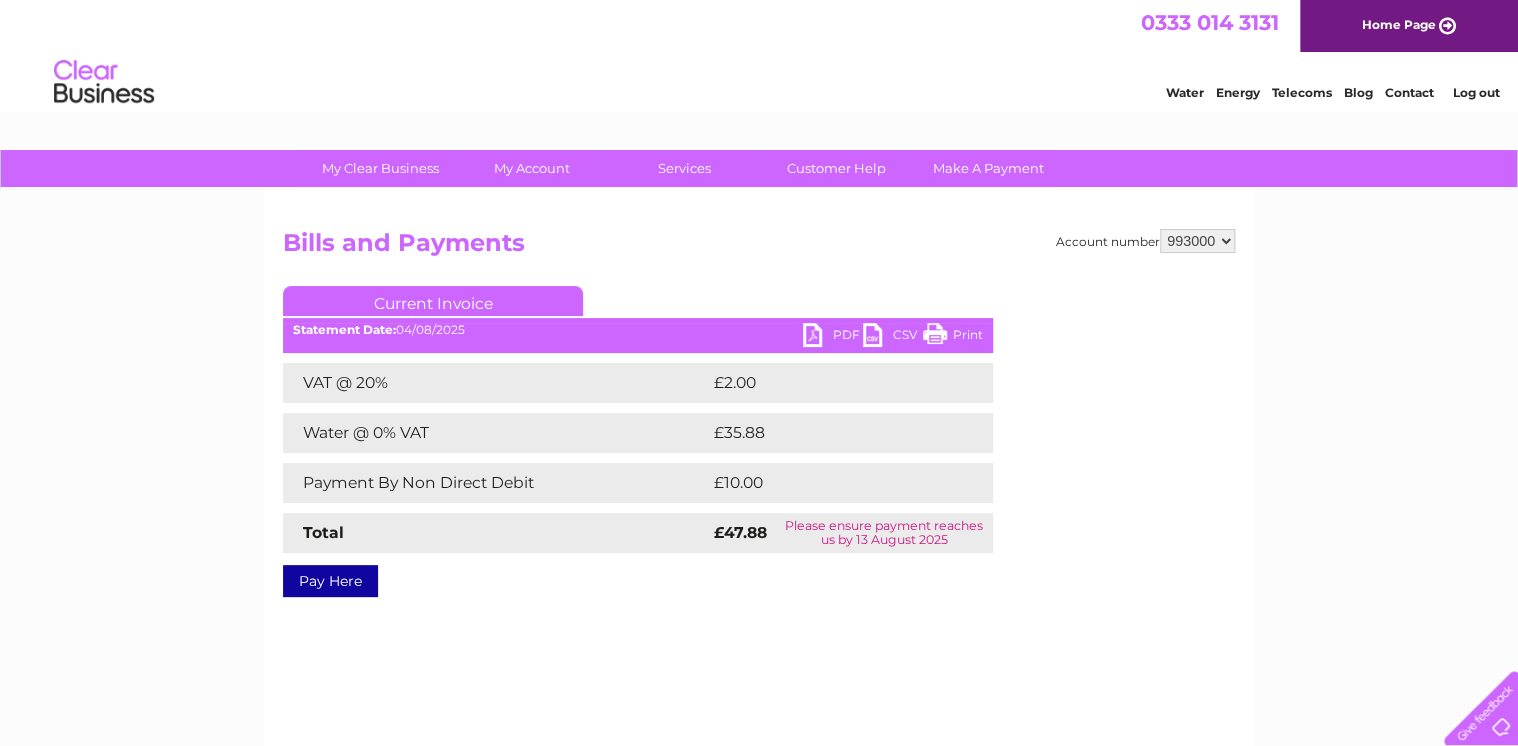 click on "PDF" at bounding box center [833, 337] 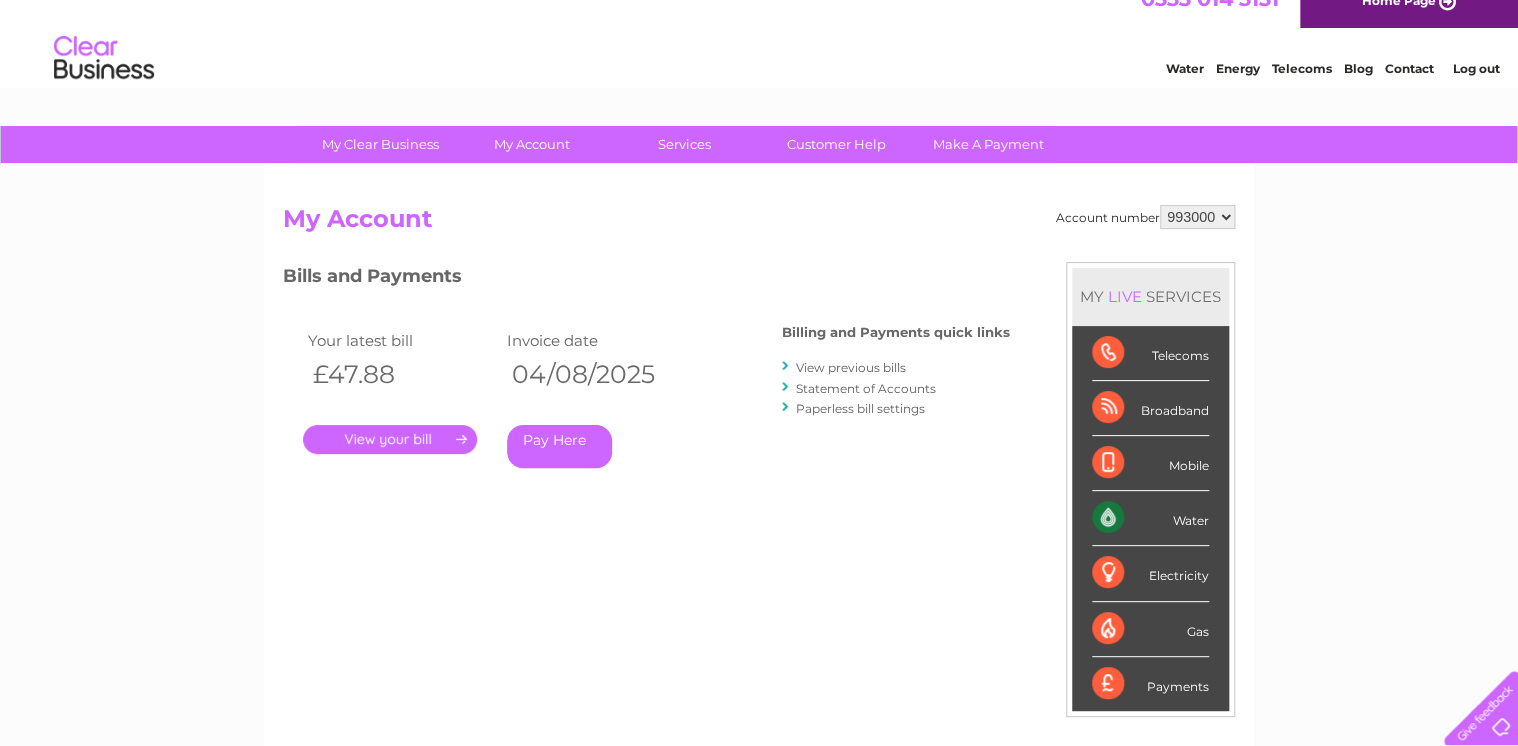 scroll, scrollTop: 0, scrollLeft: 0, axis: both 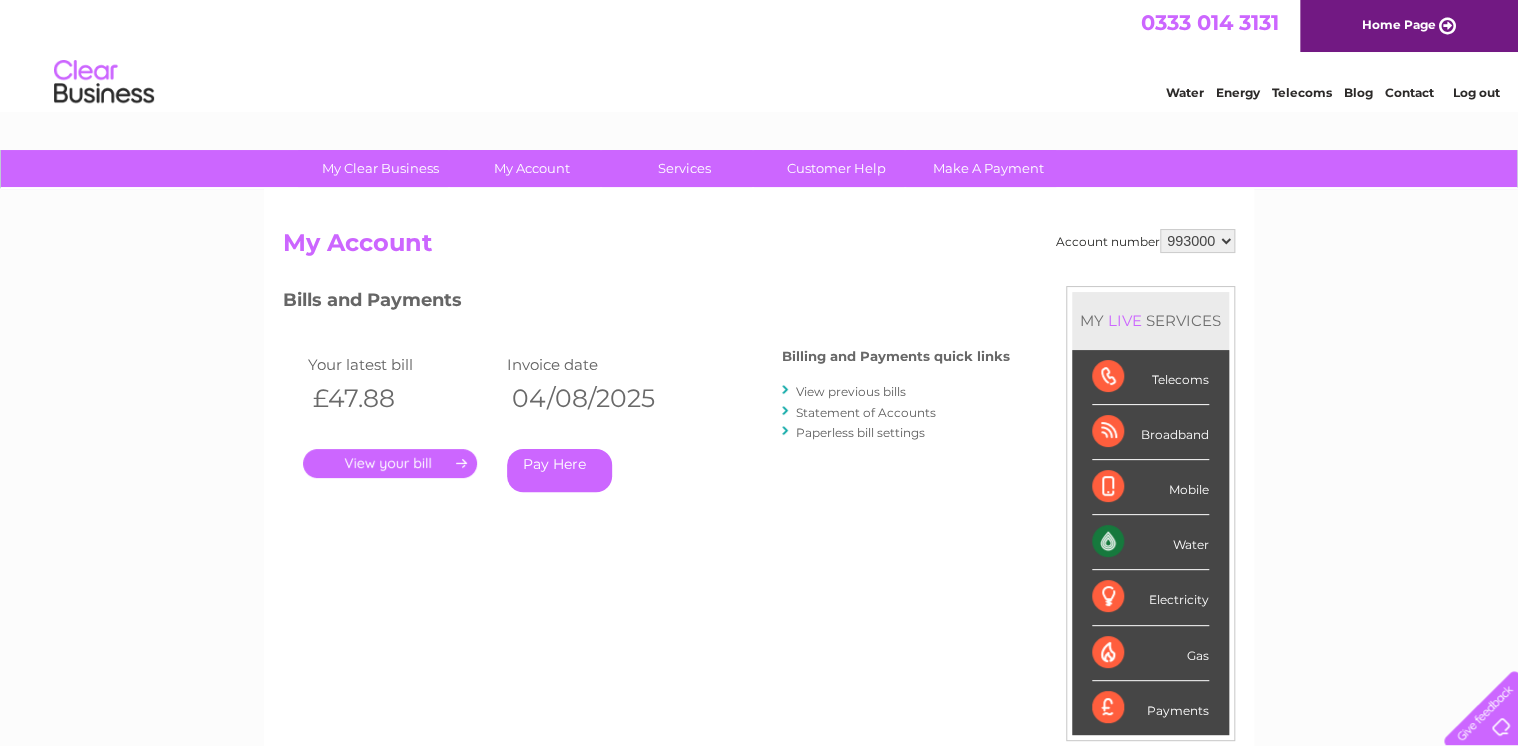 click on "." at bounding box center [390, 463] 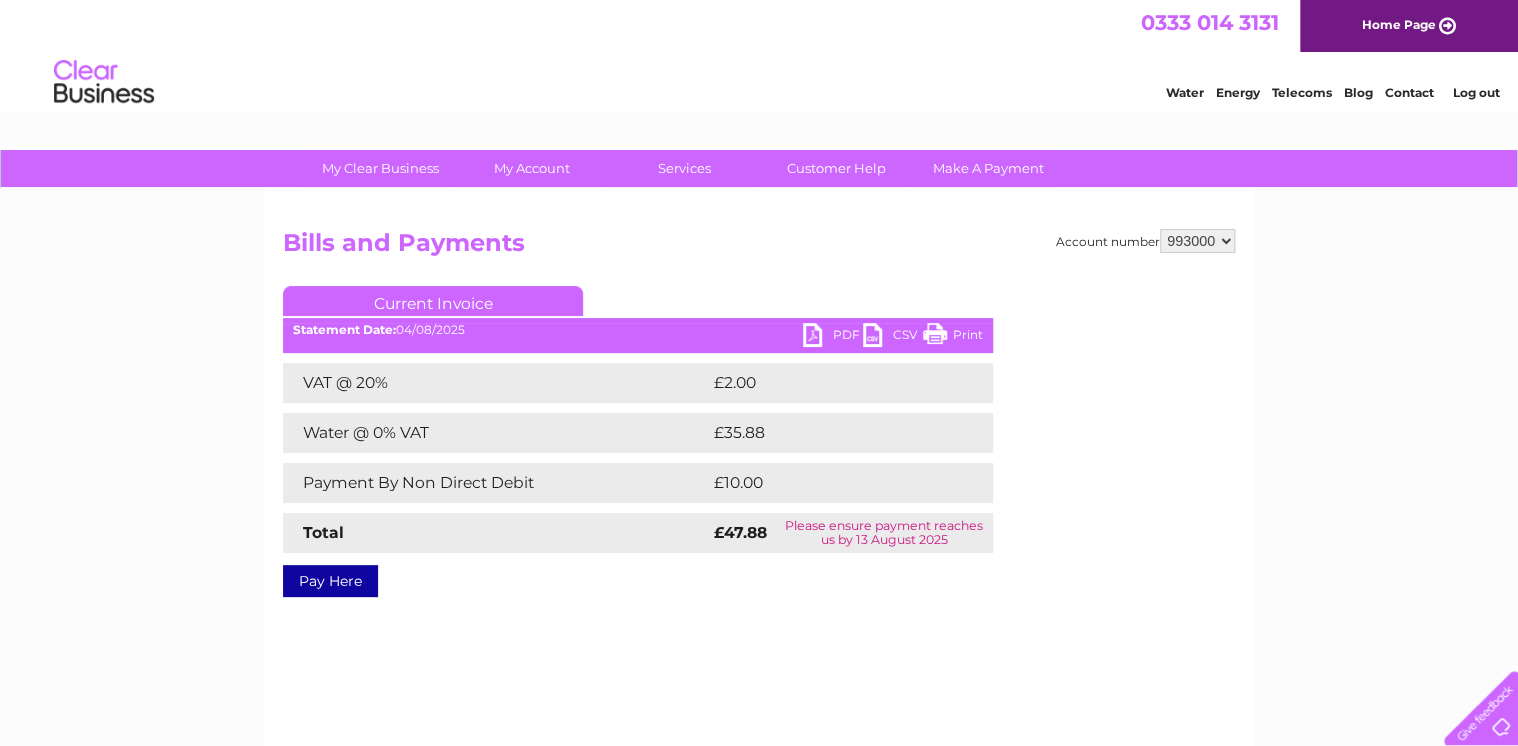 scroll, scrollTop: 0, scrollLeft: 0, axis: both 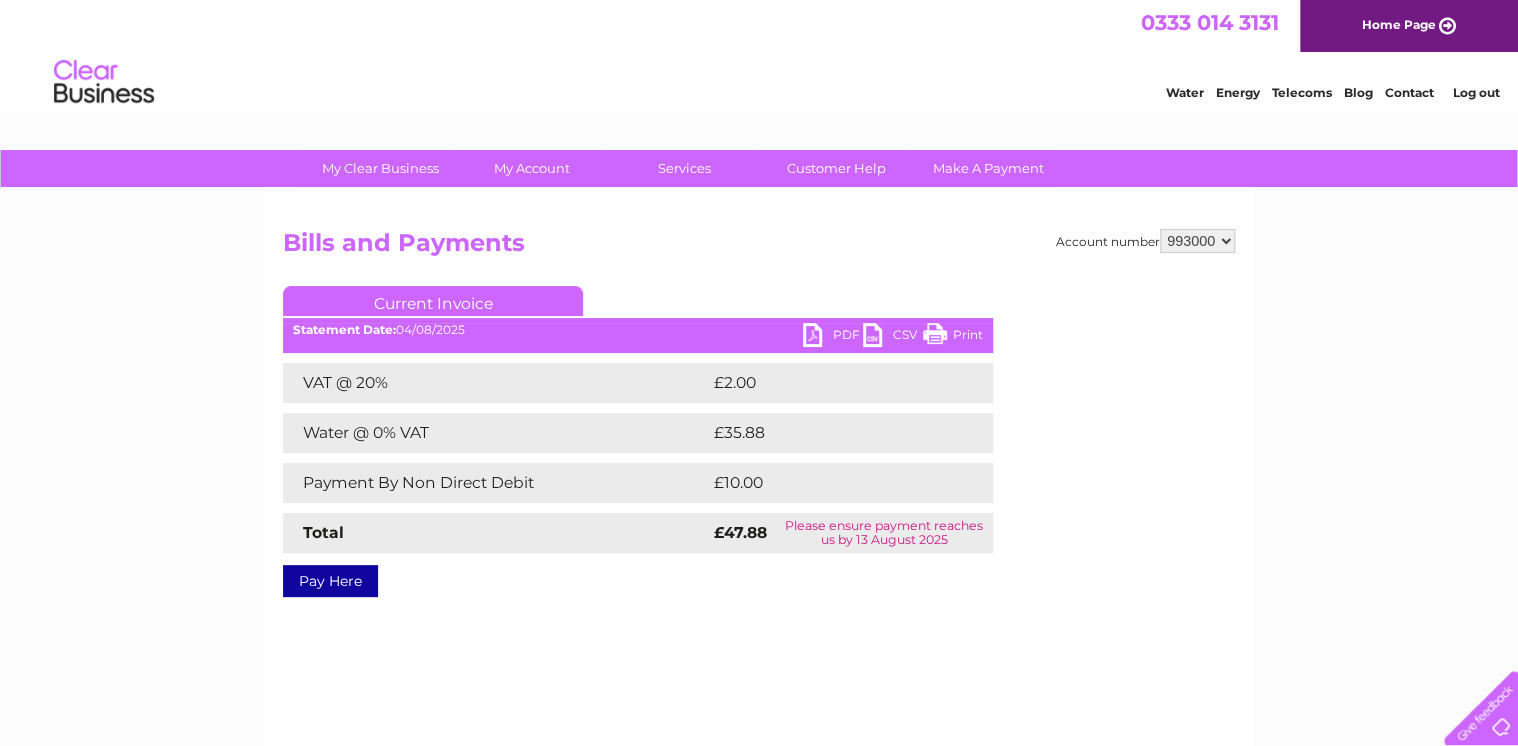 click on "PDF" at bounding box center [833, 337] 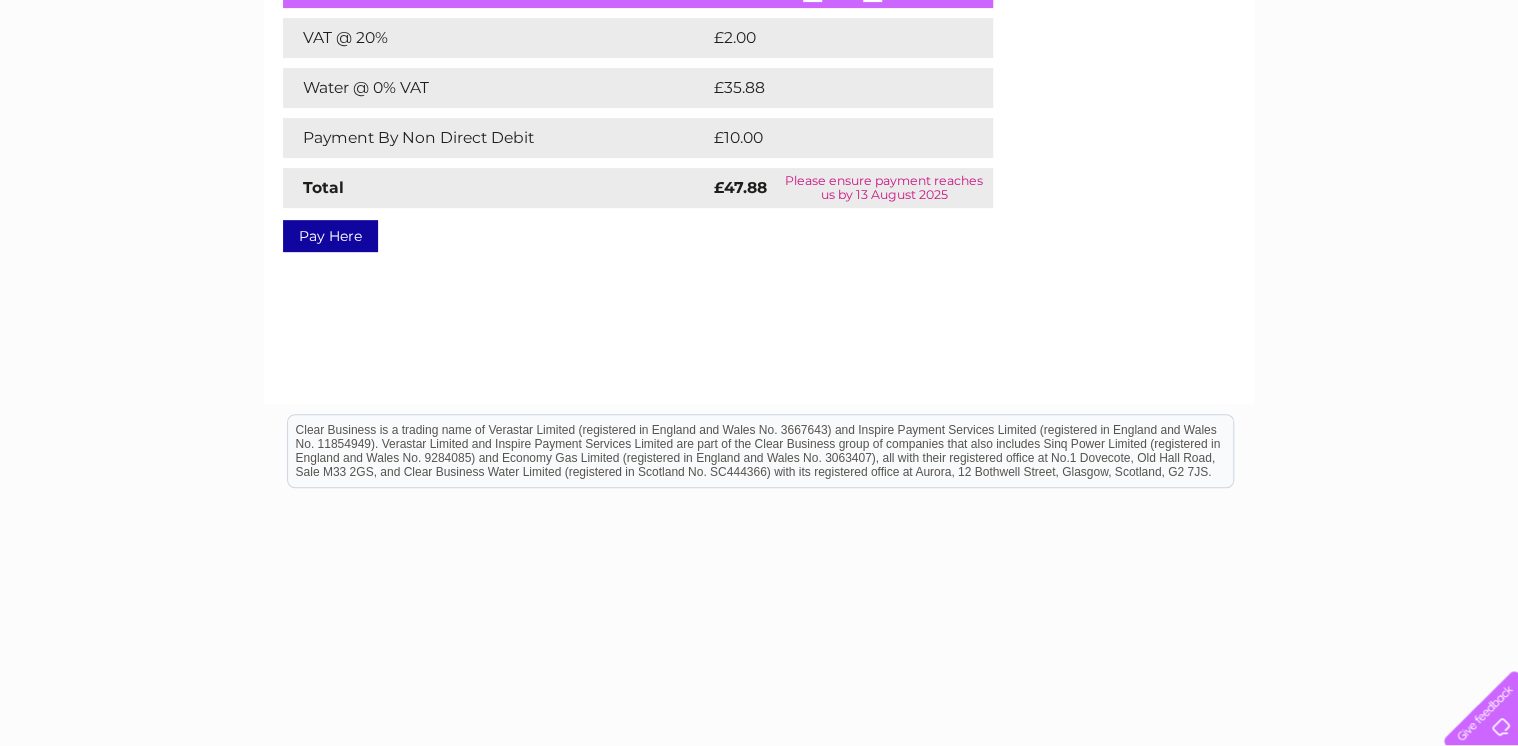 scroll, scrollTop: 360, scrollLeft: 0, axis: vertical 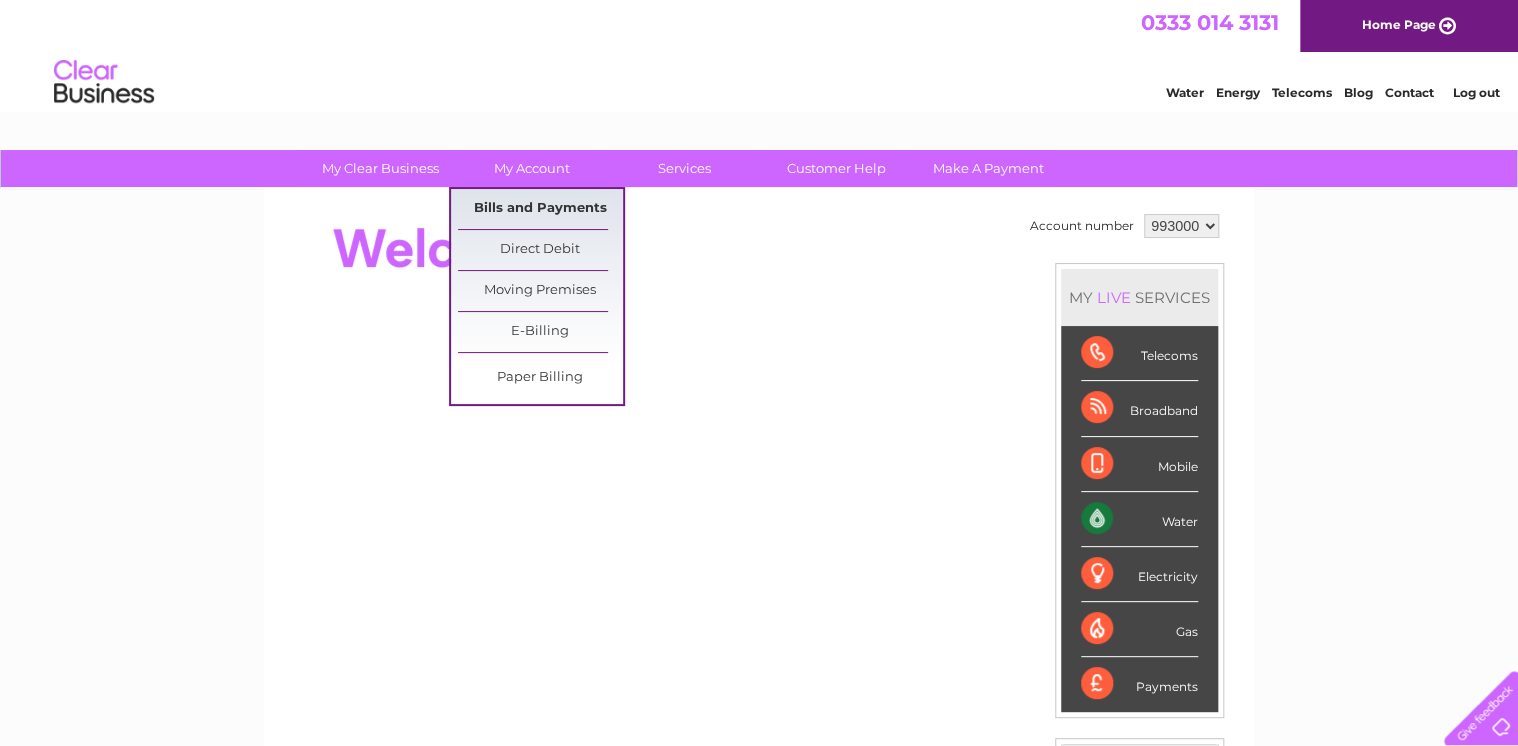 click on "Bills and Payments" at bounding box center [540, 209] 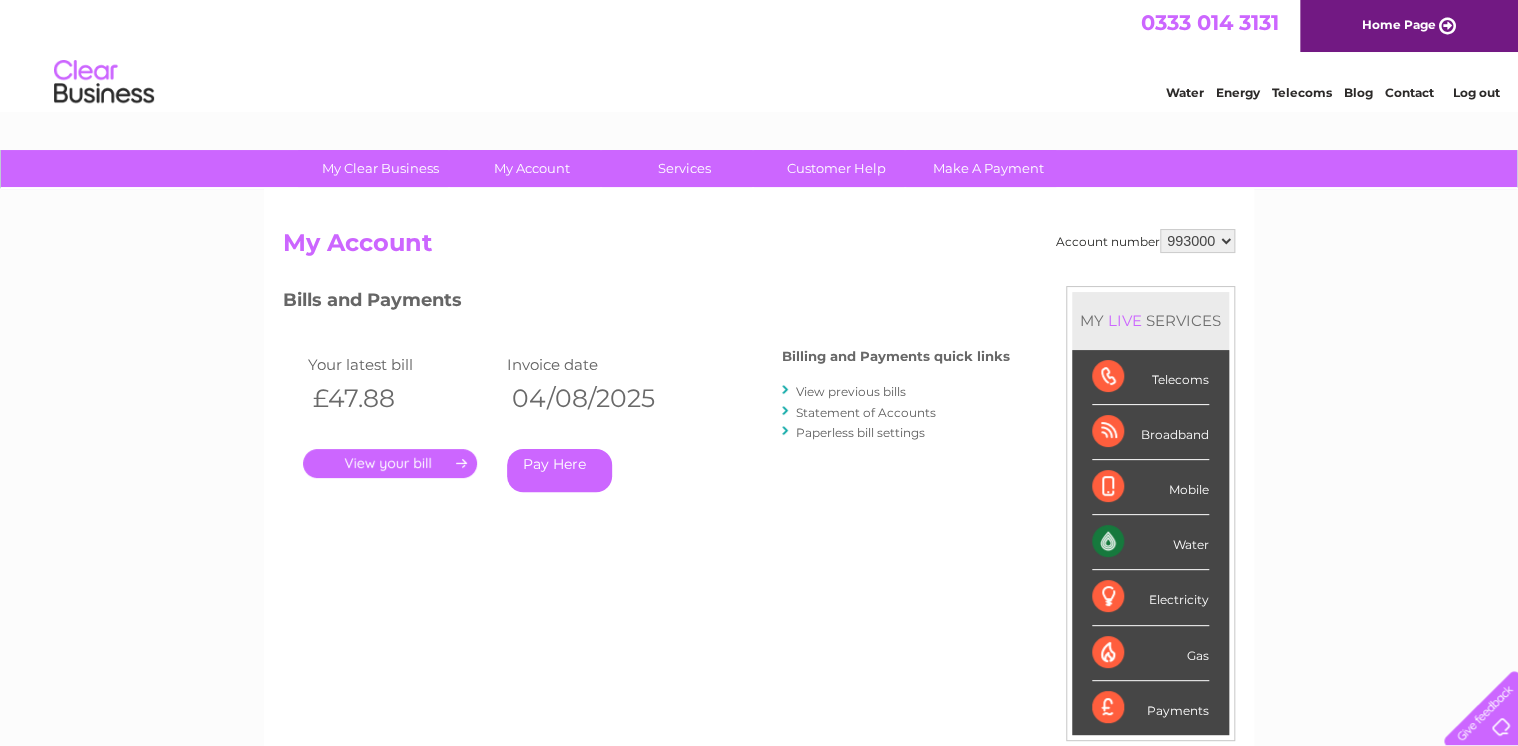 scroll, scrollTop: 0, scrollLeft: 0, axis: both 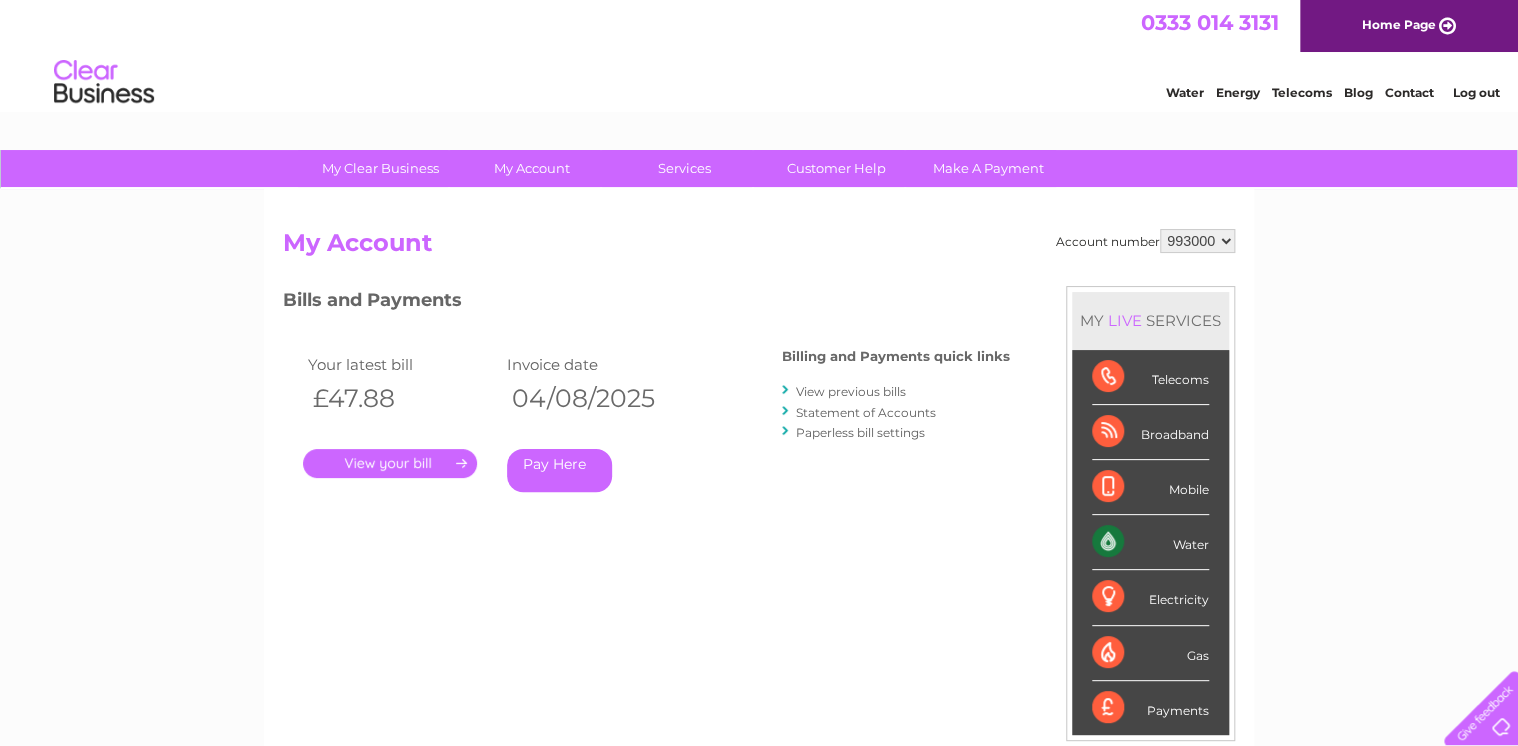 click on "." at bounding box center (390, 463) 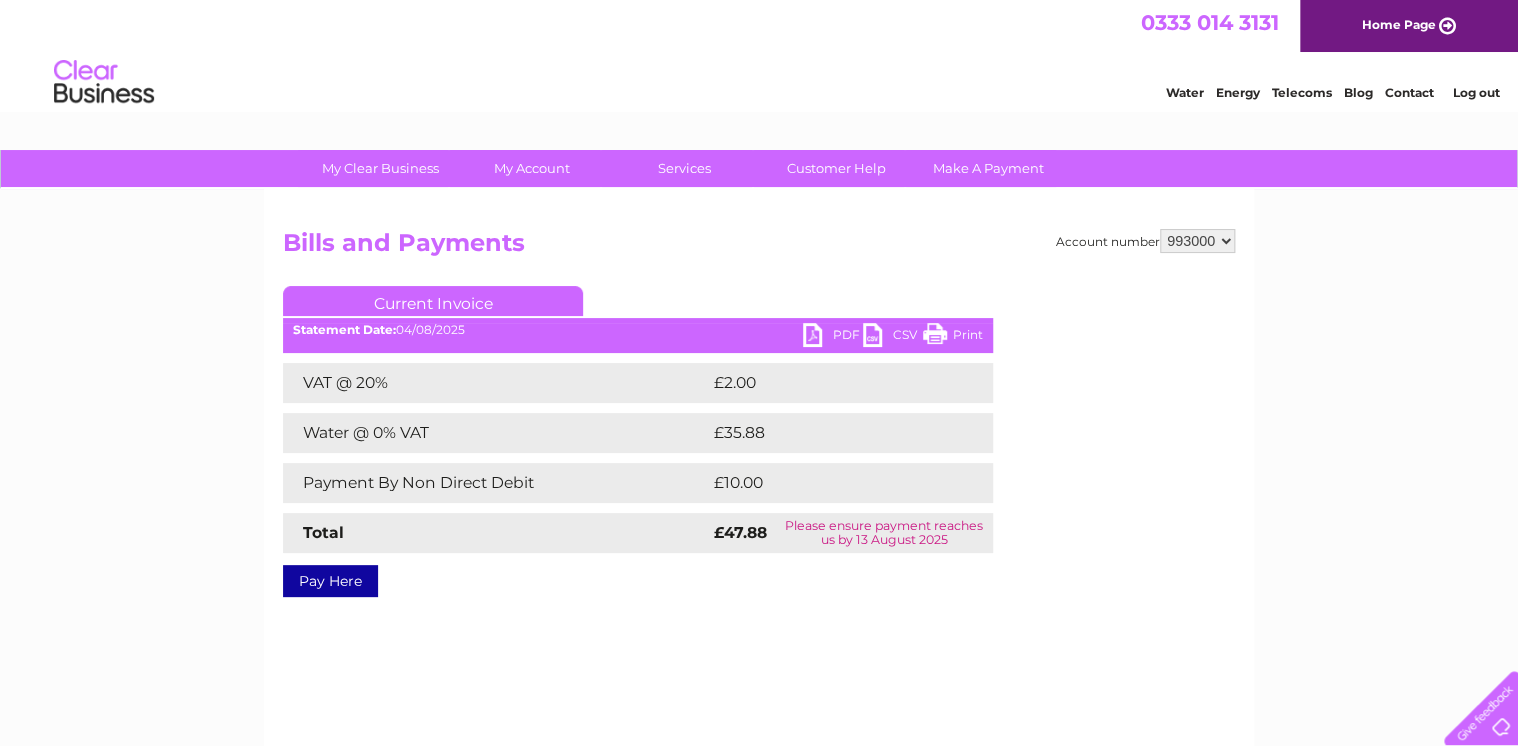 scroll, scrollTop: 0, scrollLeft: 0, axis: both 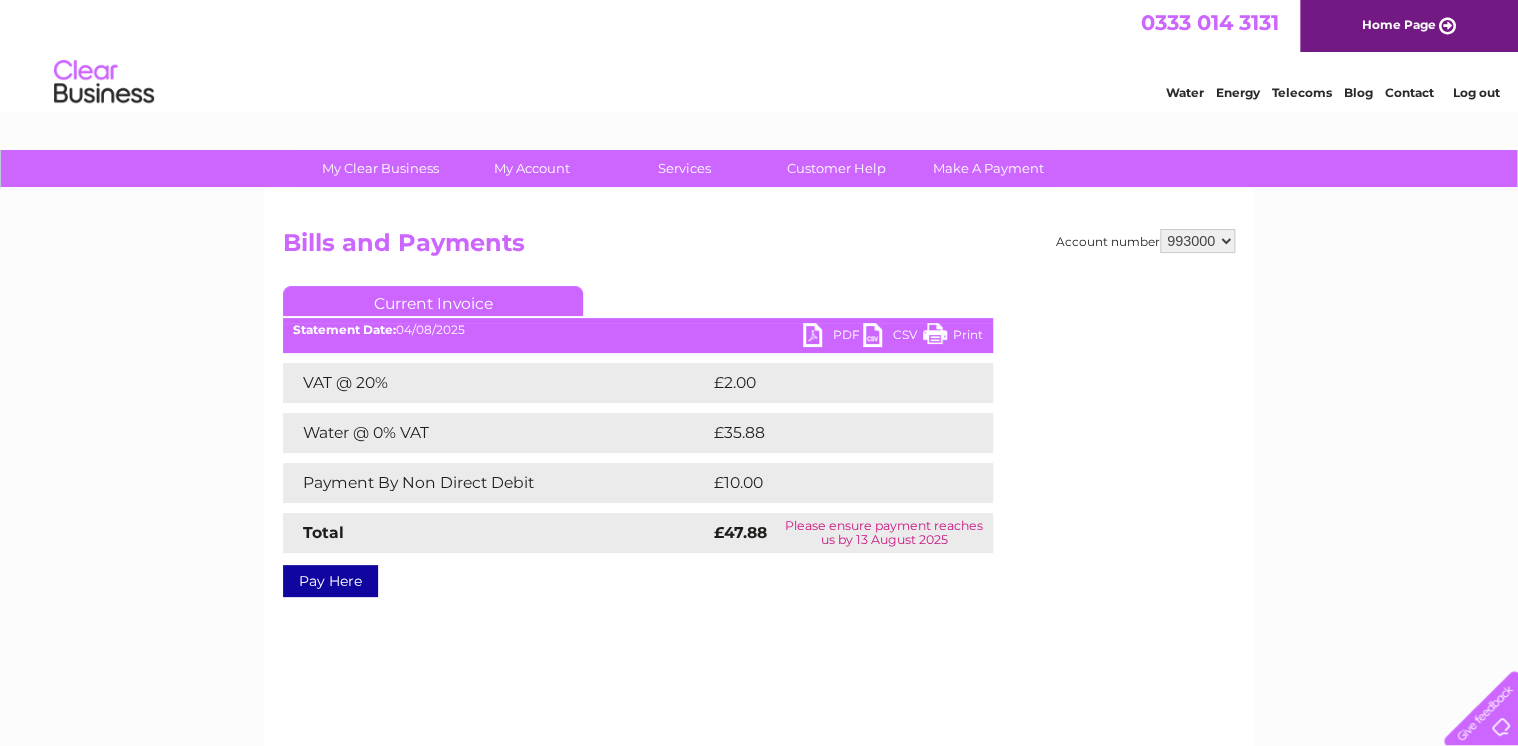 click on "PDF" at bounding box center [833, 337] 